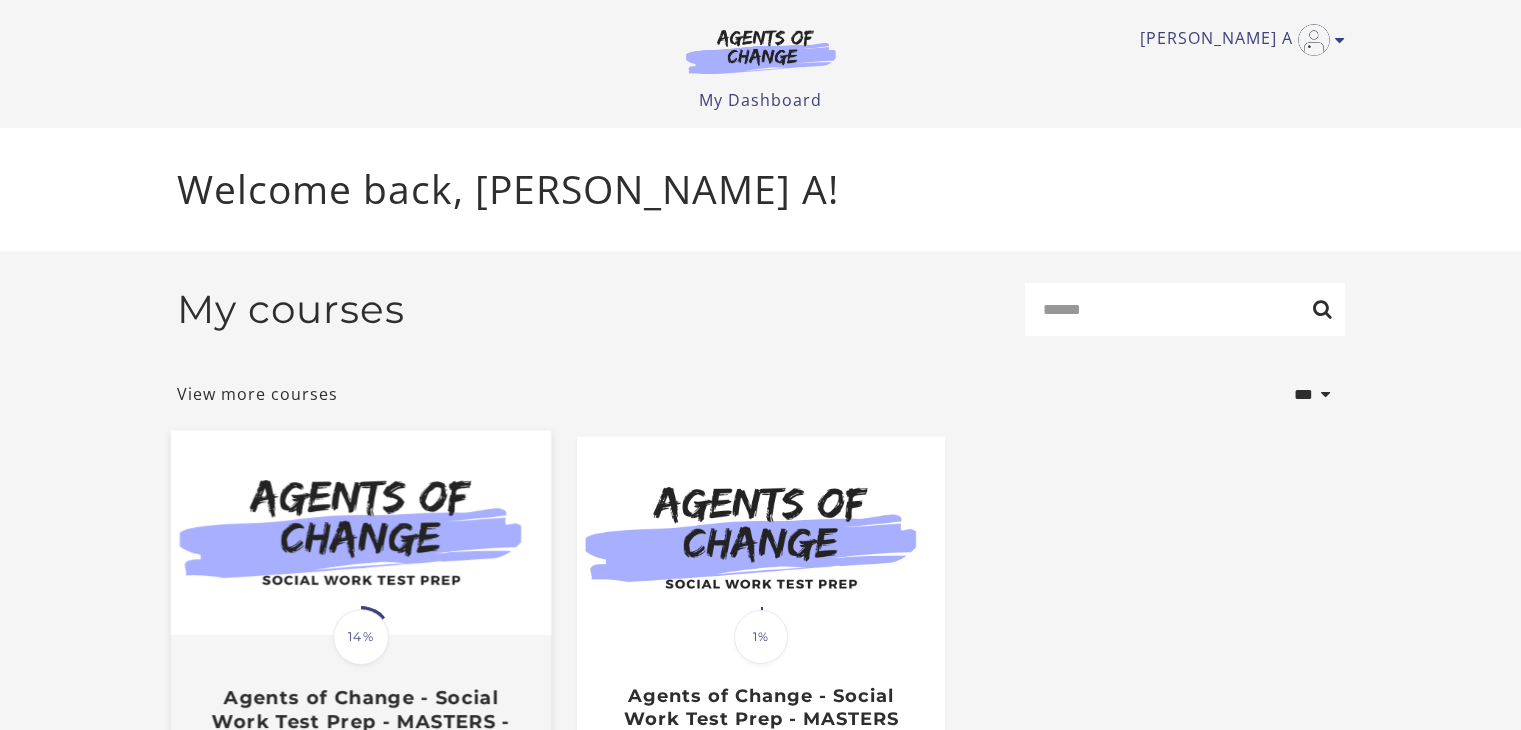 scroll, scrollTop: 0, scrollLeft: 0, axis: both 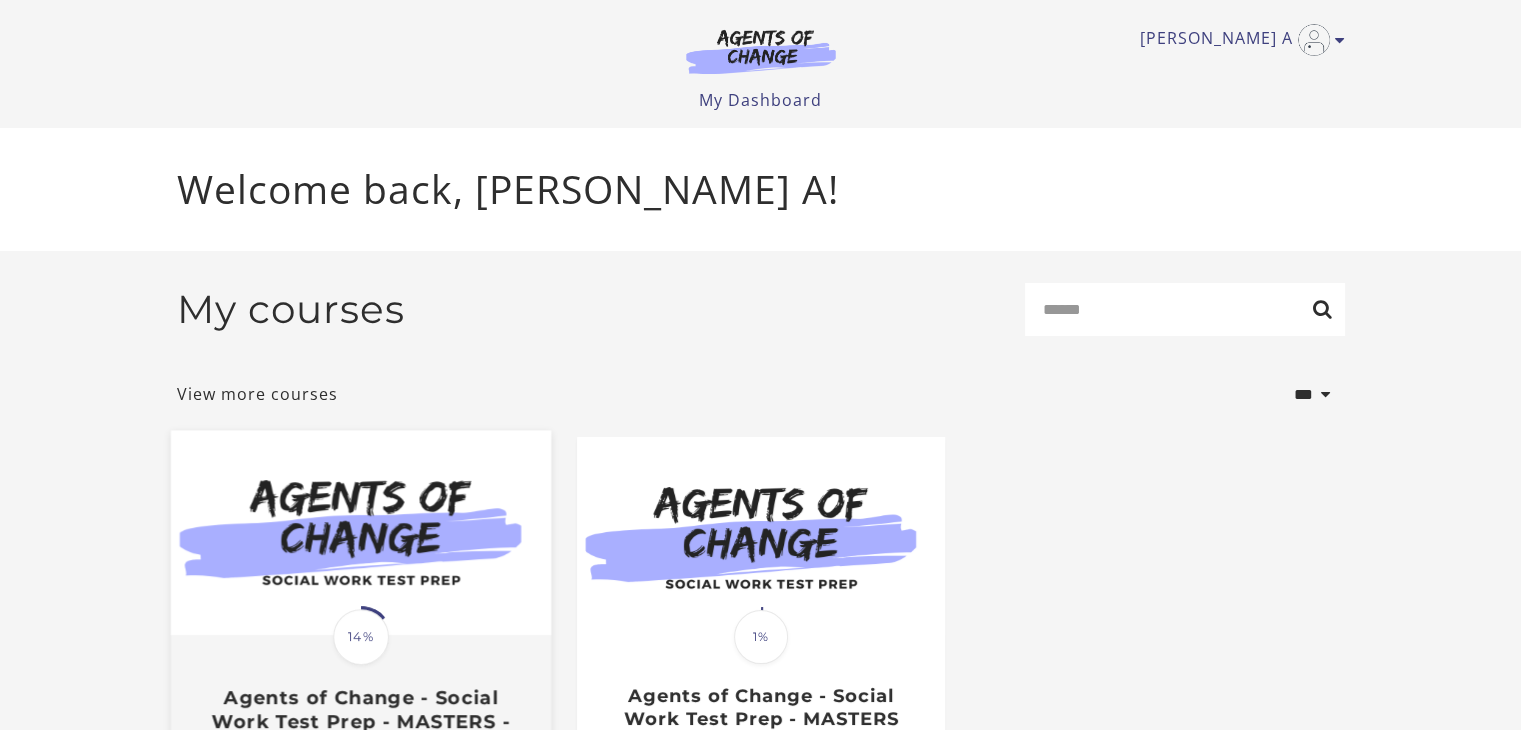 click at bounding box center [360, 533] 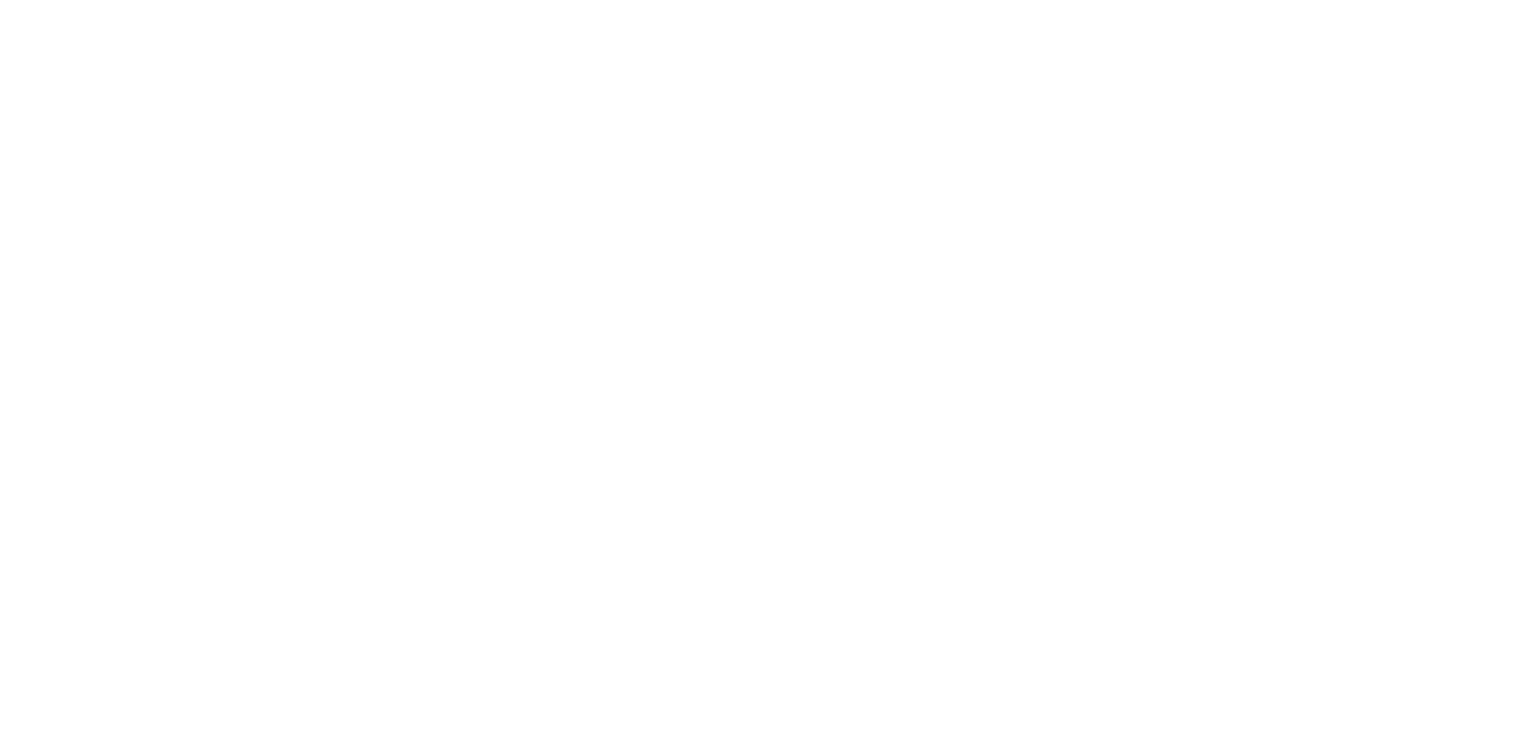 scroll, scrollTop: 0, scrollLeft: 0, axis: both 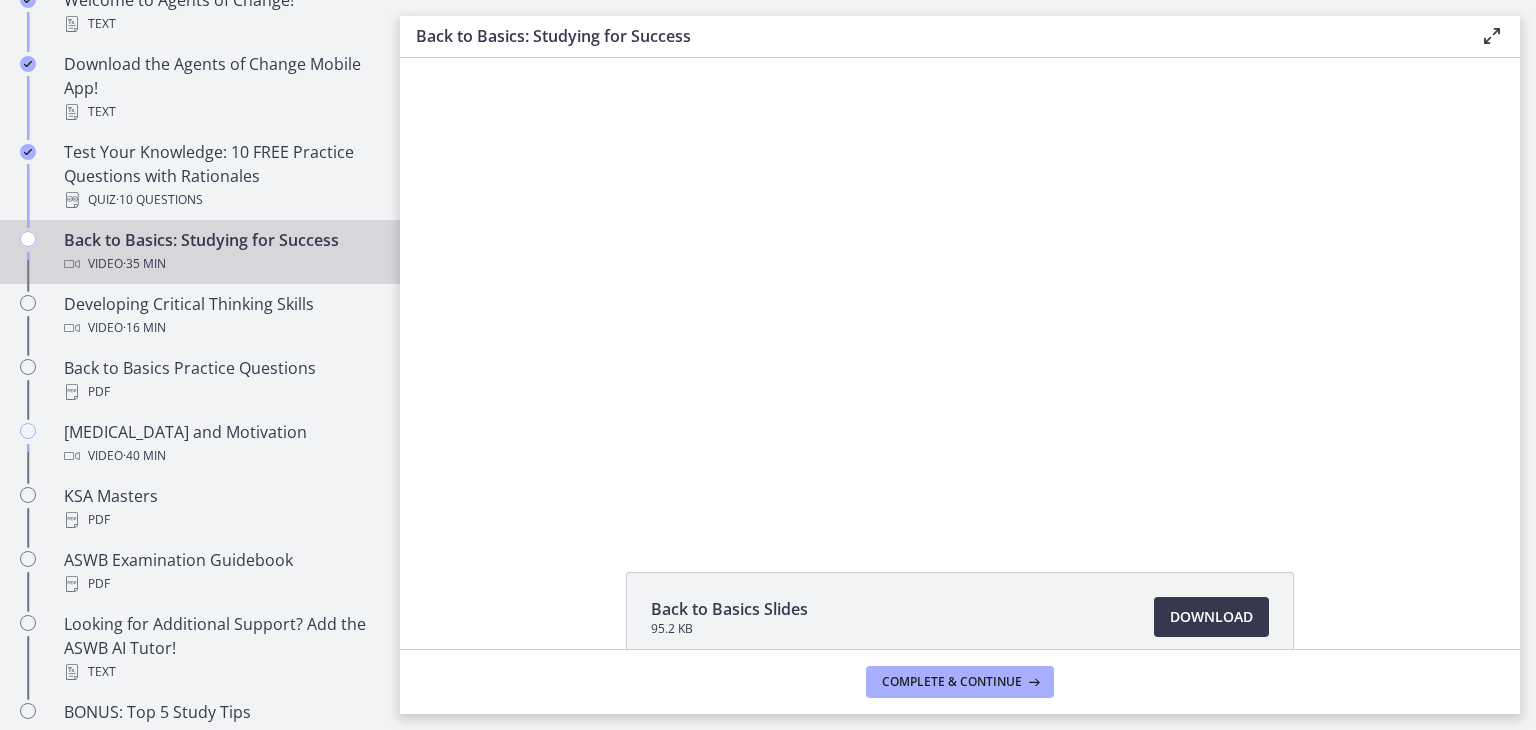 click at bounding box center [960, 292] 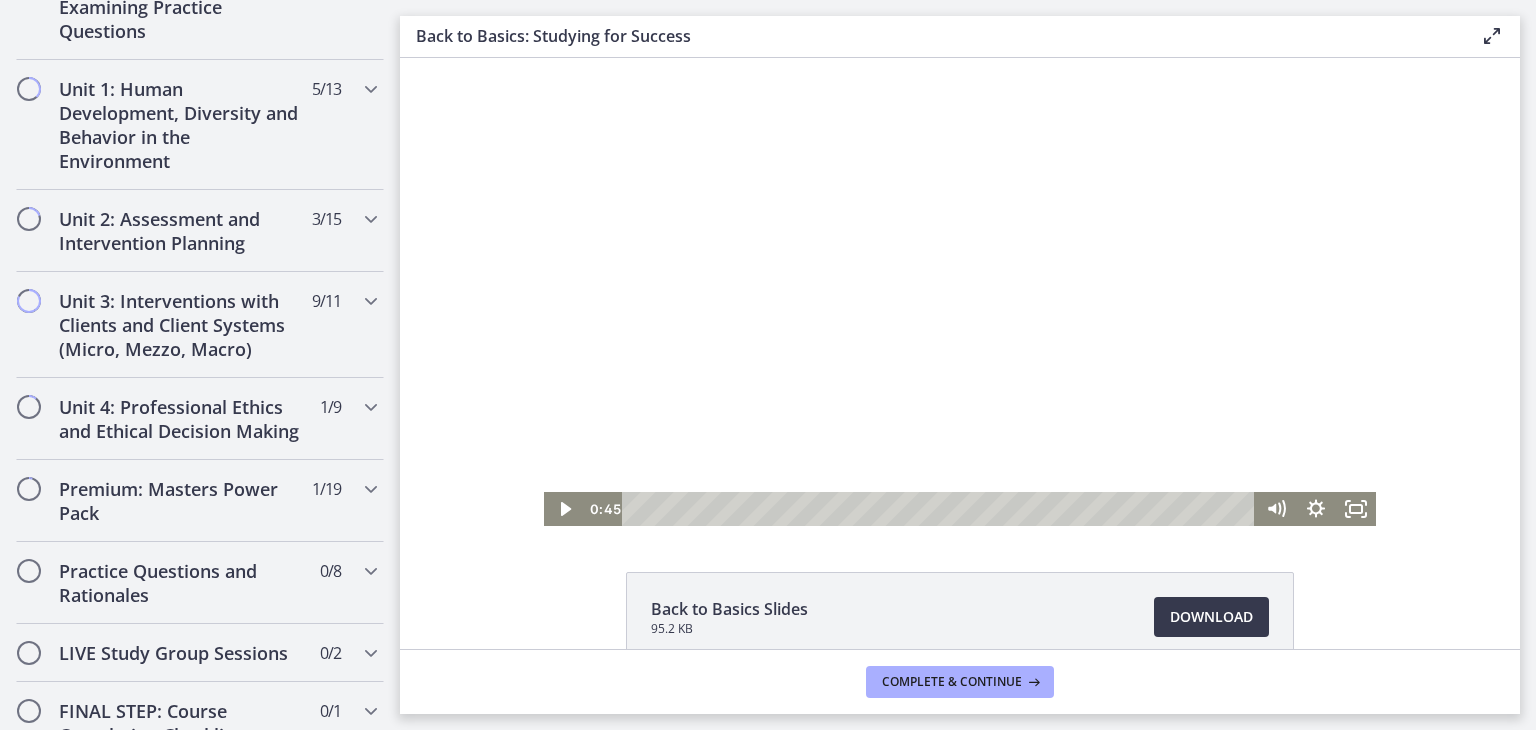 scroll, scrollTop: 1303, scrollLeft: 0, axis: vertical 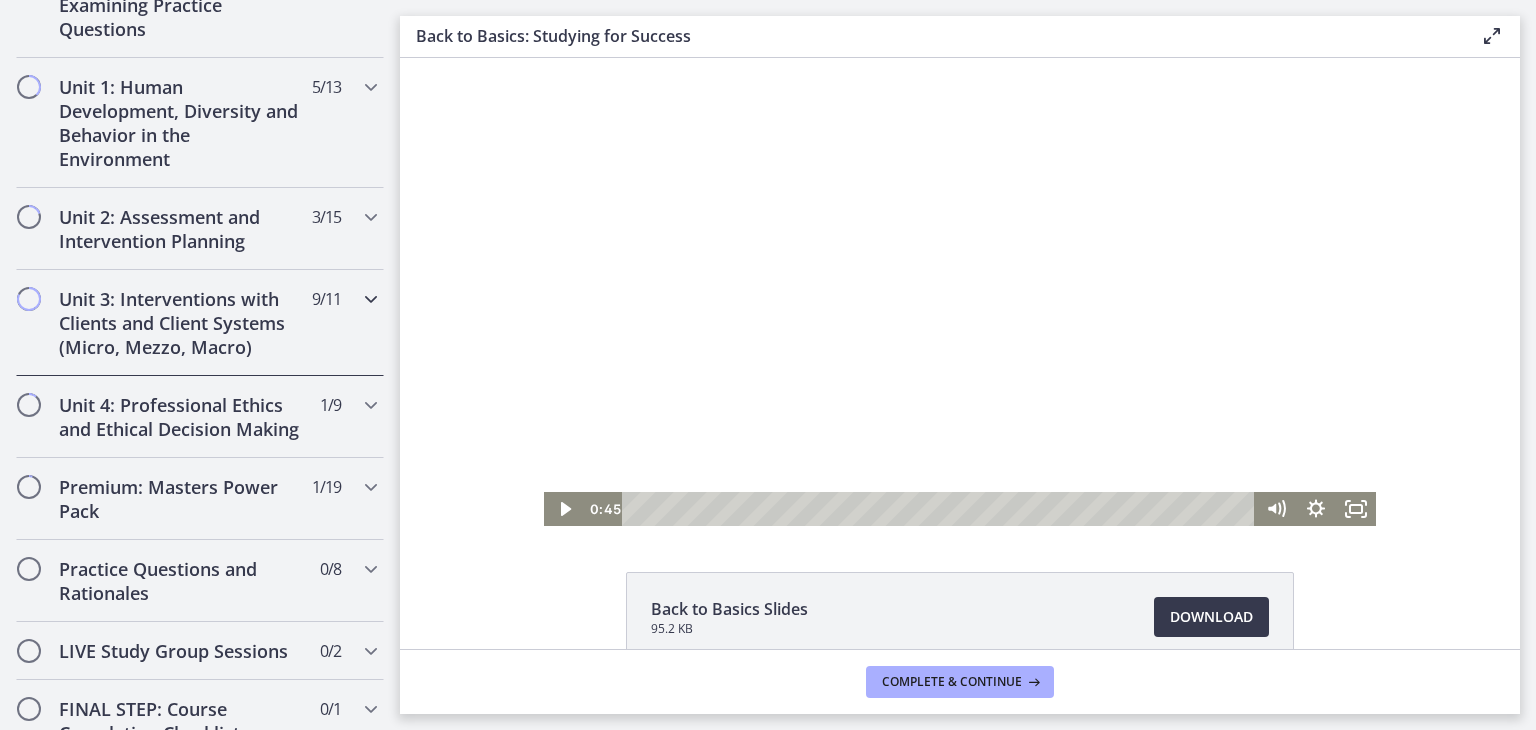 click on "Unit 3: Interventions with Clients and Client Systems (Micro, Mezzo, Macro)" at bounding box center (181, 323) 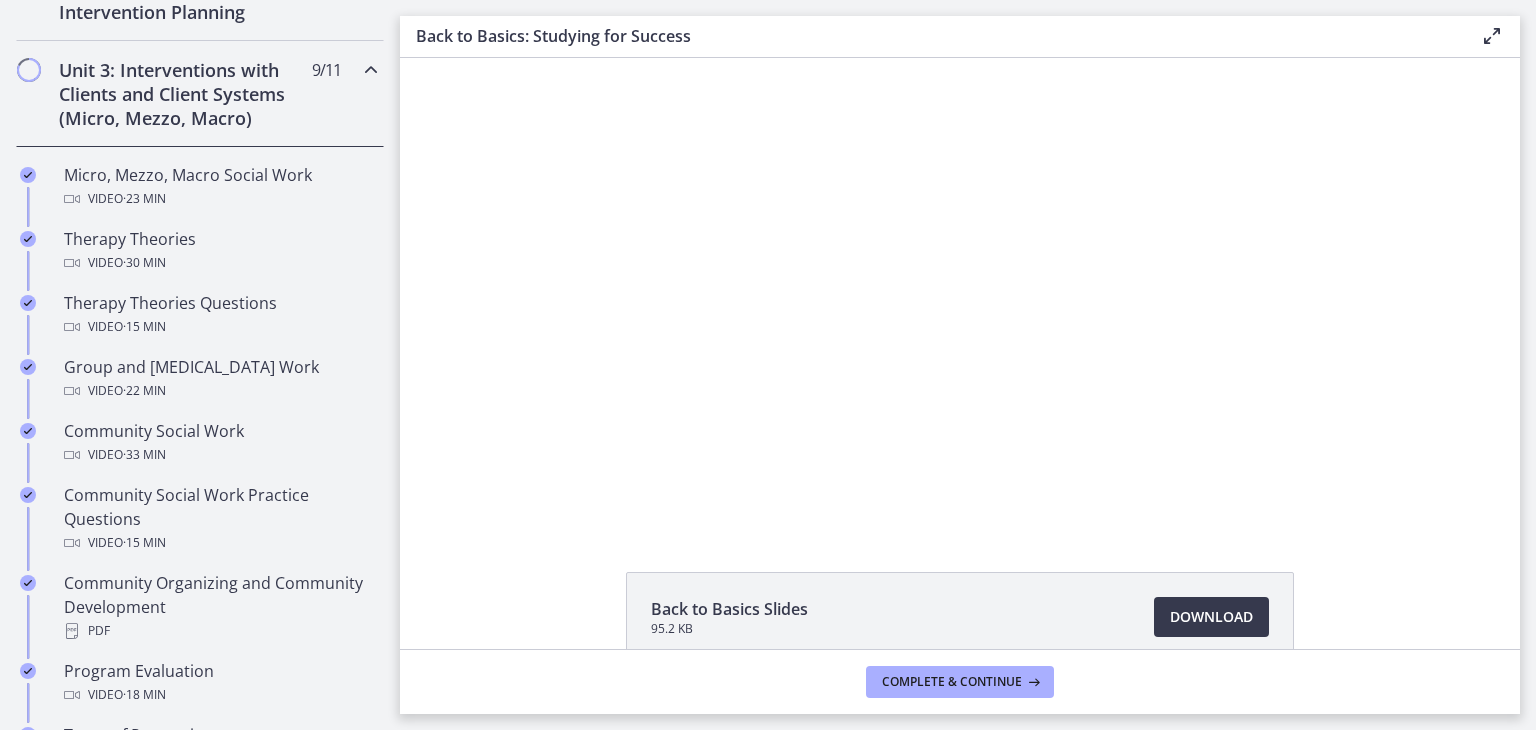 scroll, scrollTop: 742, scrollLeft: 0, axis: vertical 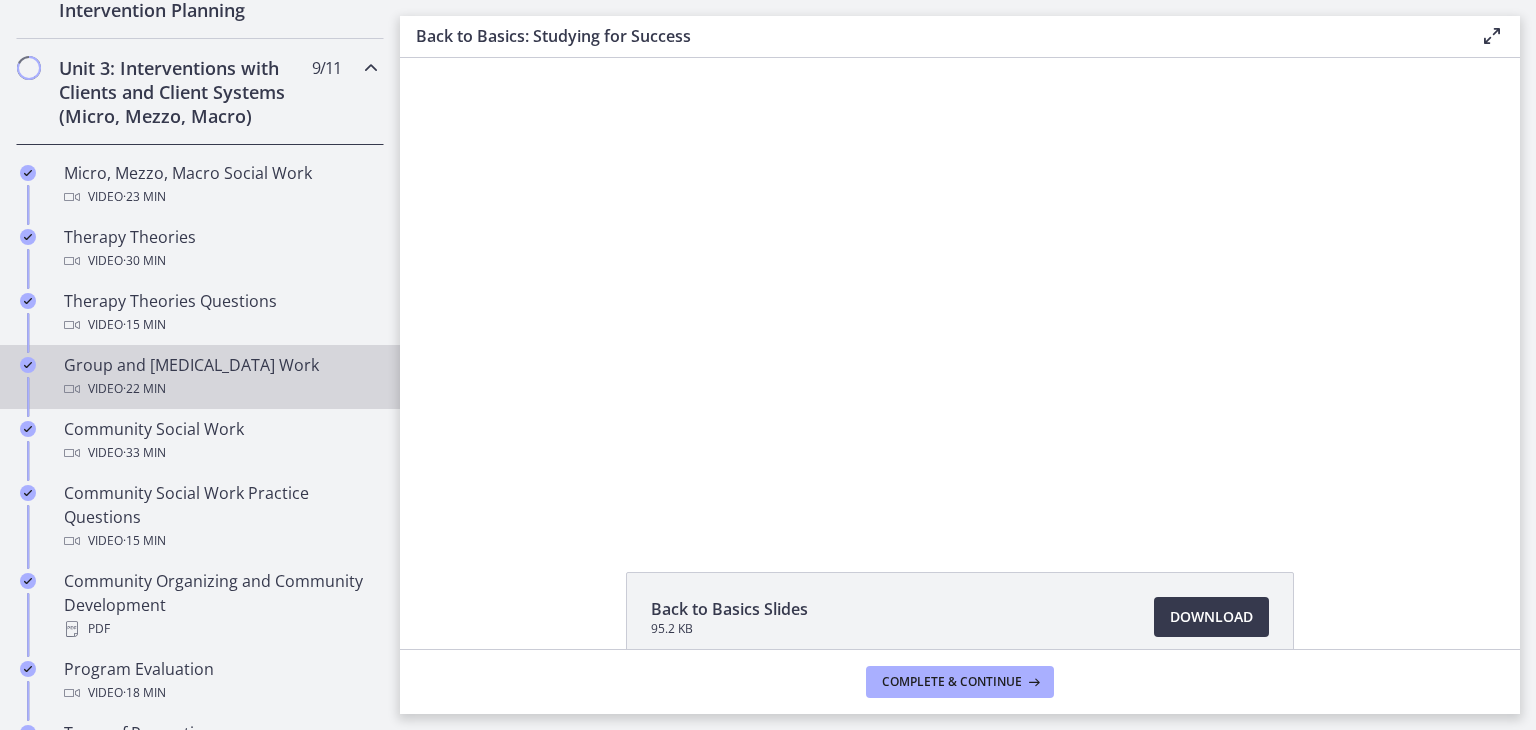 click on "Group and [MEDICAL_DATA] Work
Video
·  22 min" at bounding box center (220, 377) 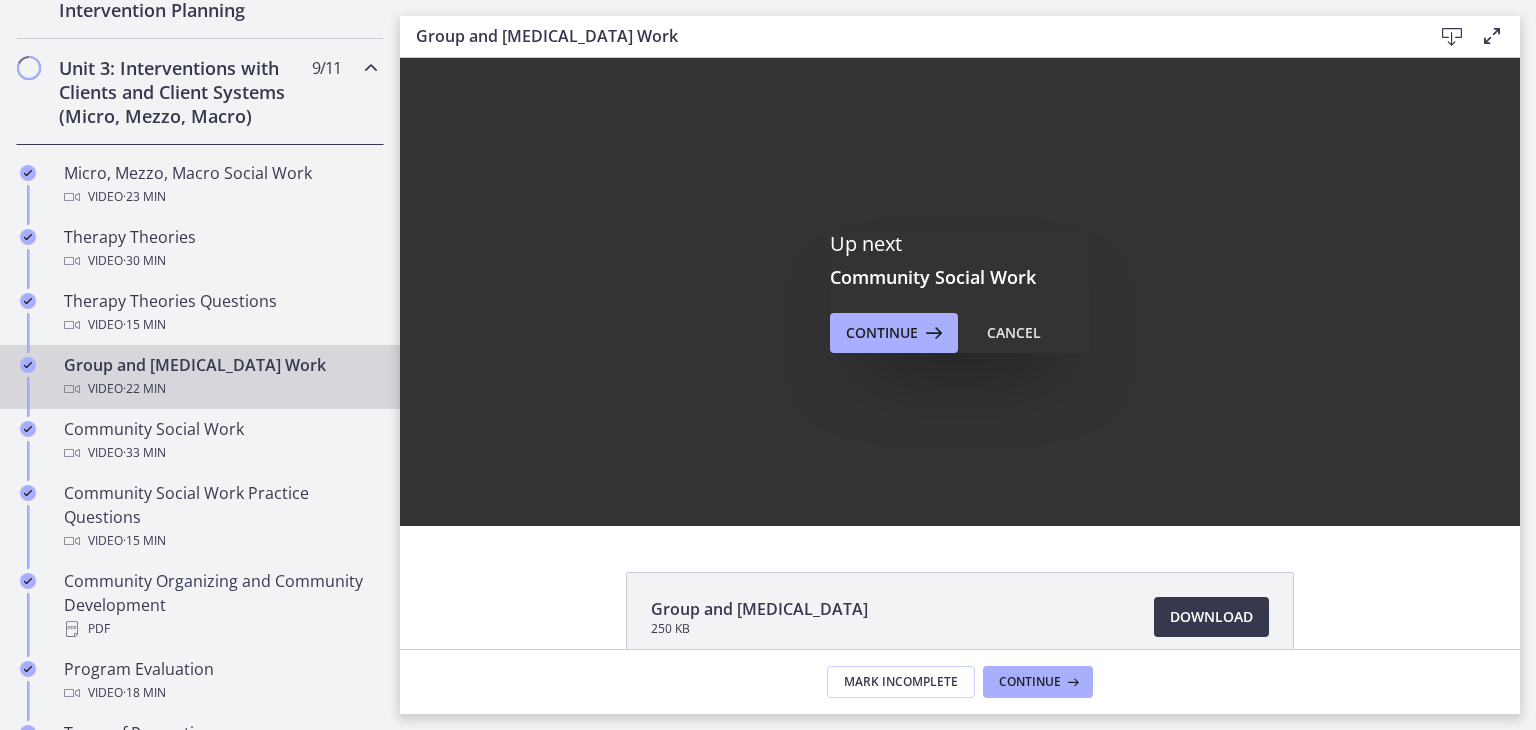 scroll, scrollTop: 0, scrollLeft: 0, axis: both 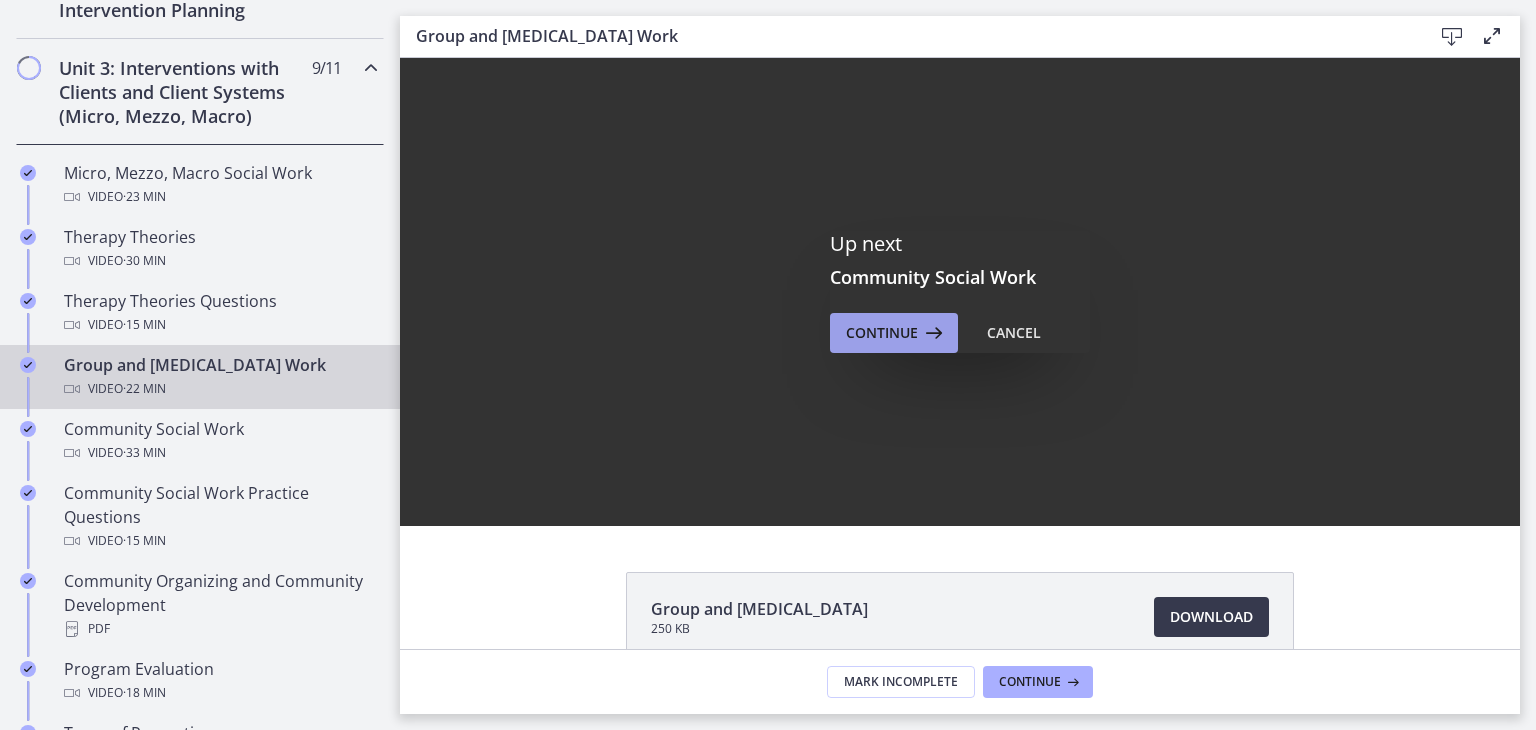 click on "Continue" at bounding box center [882, 333] 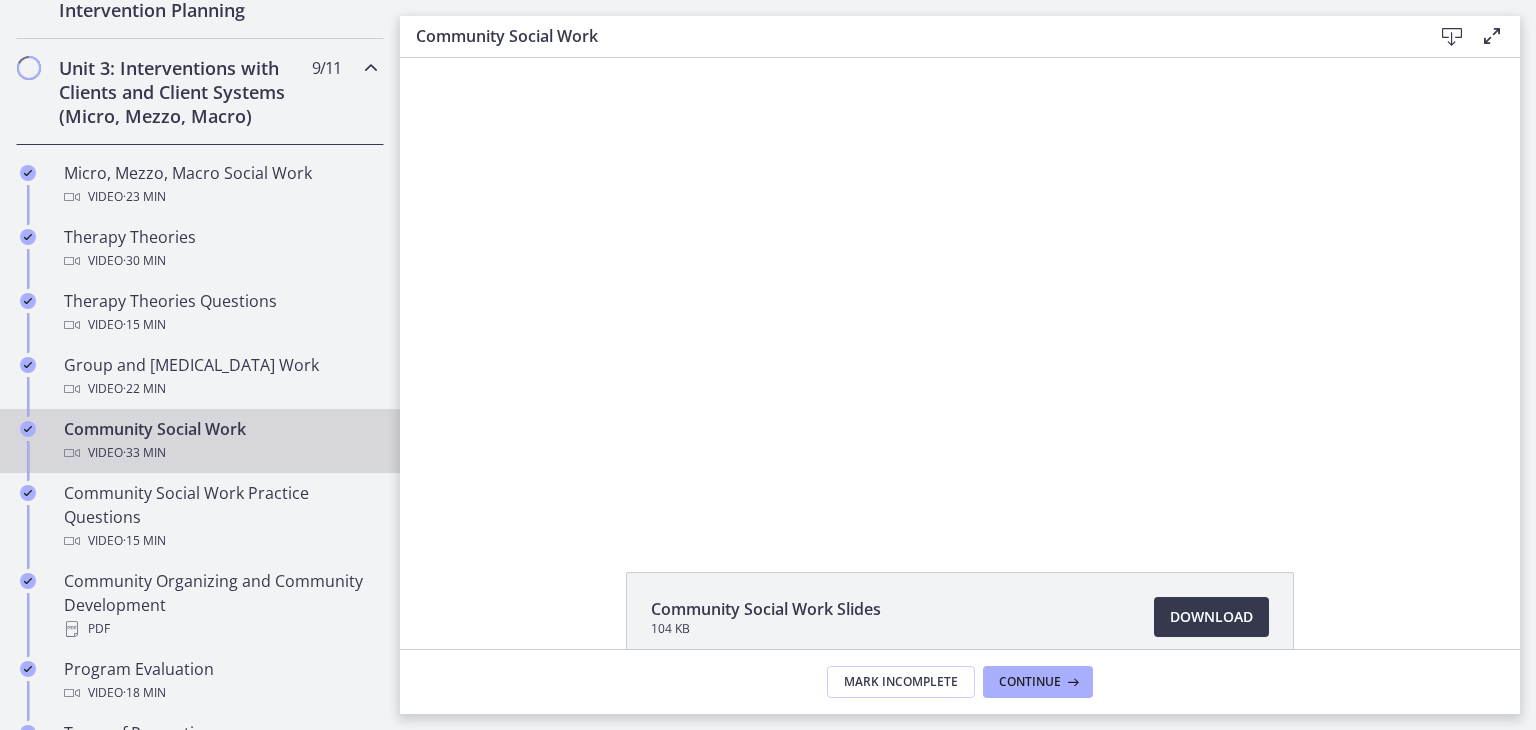 scroll, scrollTop: 0, scrollLeft: 0, axis: both 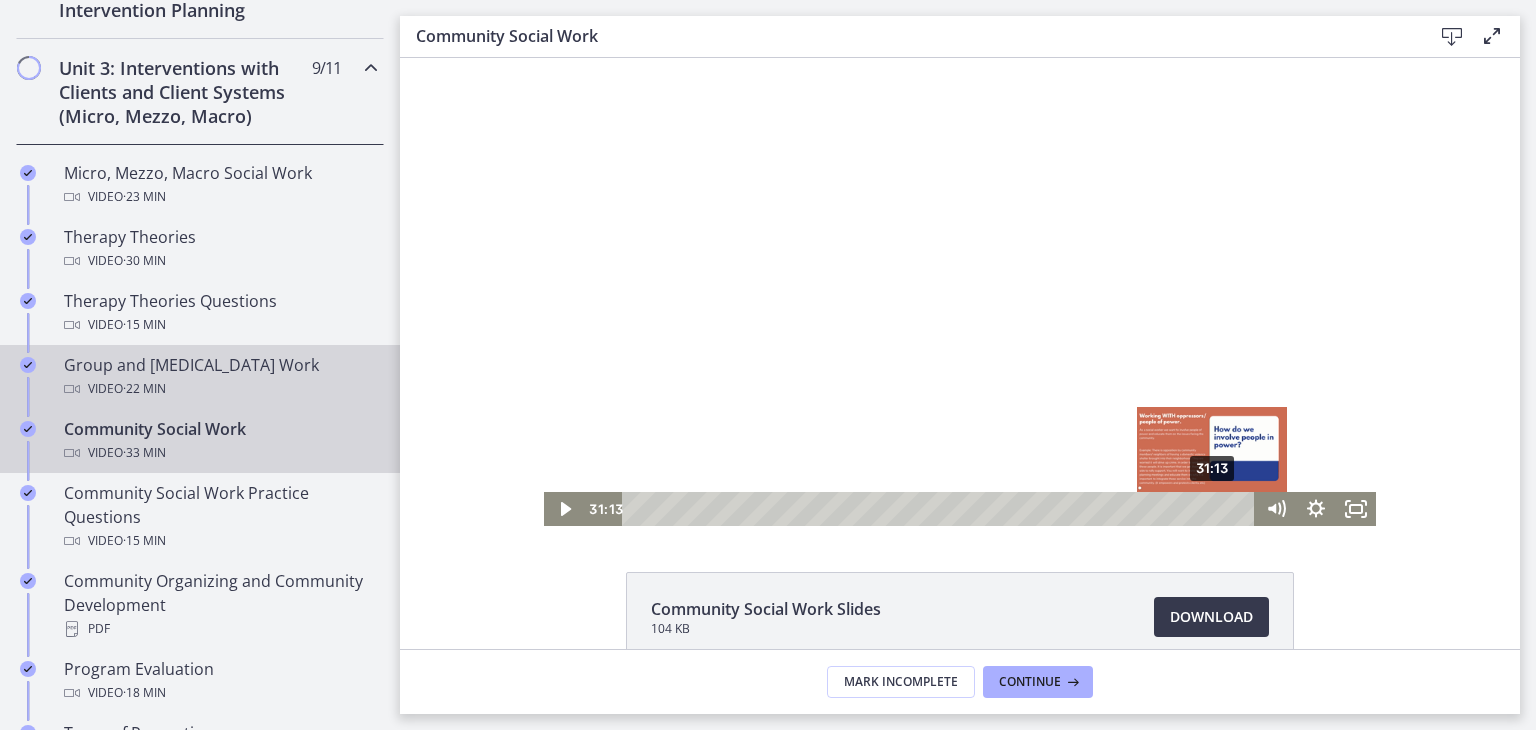 click on "Group and [MEDICAL_DATA] Work
Video
·  22 min" at bounding box center [220, 377] 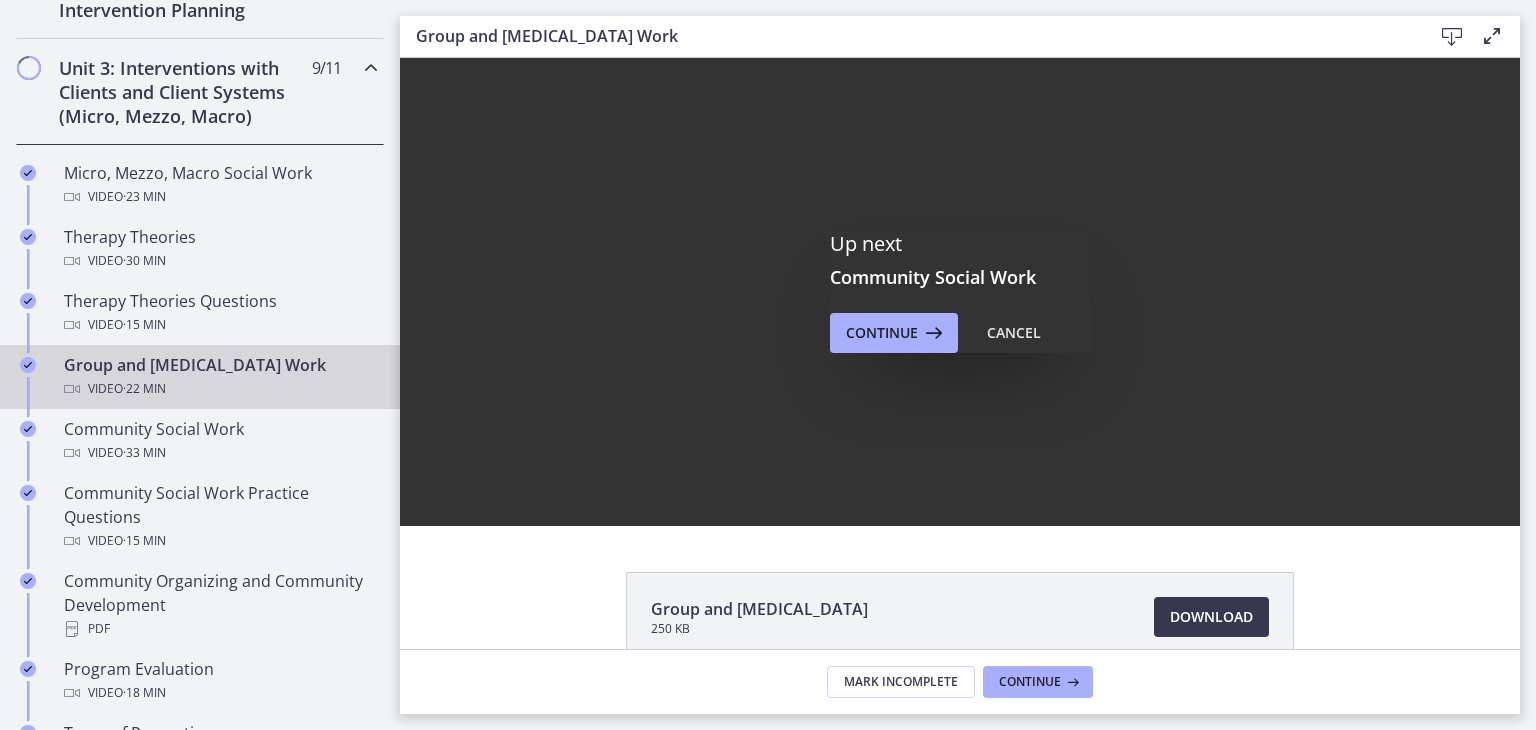 scroll, scrollTop: 0, scrollLeft: 0, axis: both 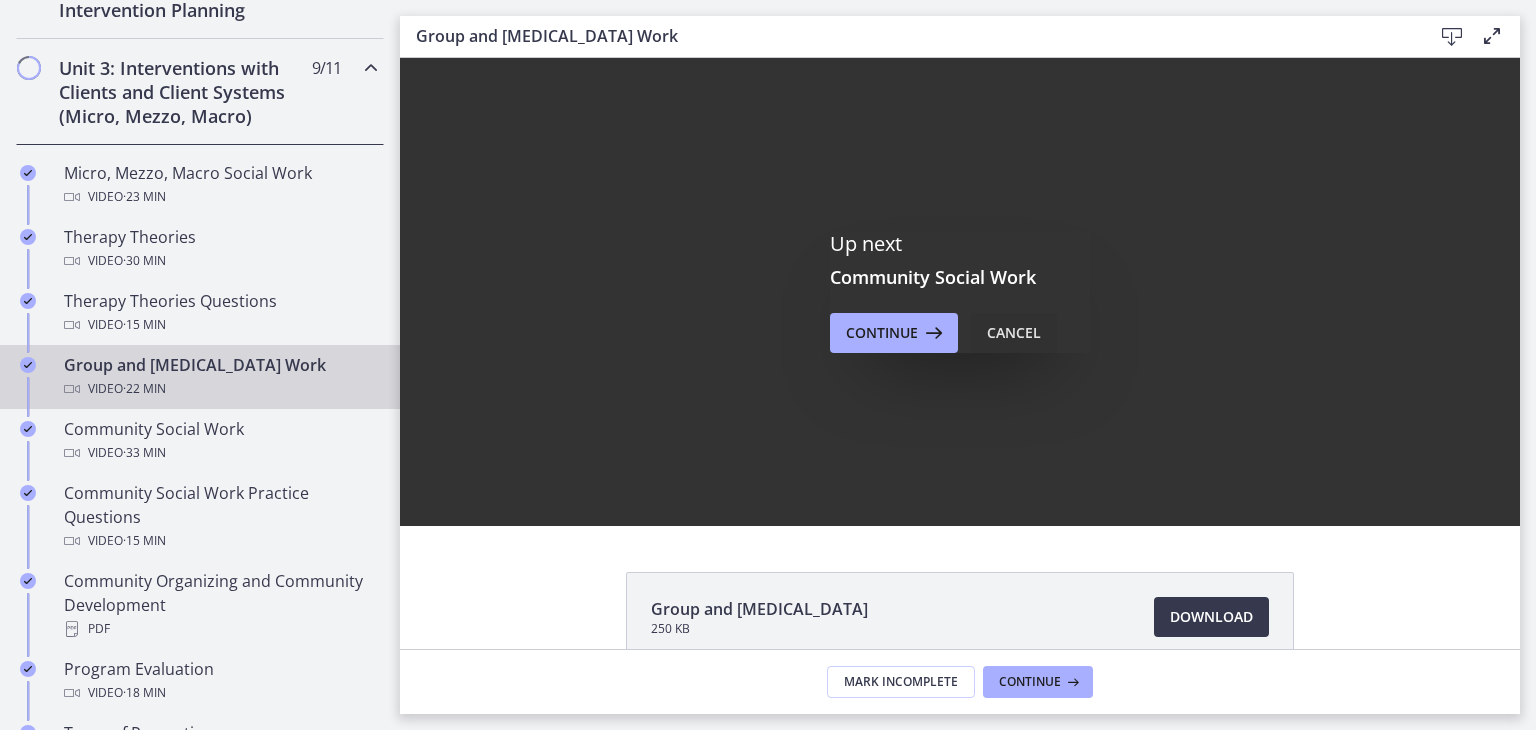 click on "Cancel" at bounding box center [1014, 333] 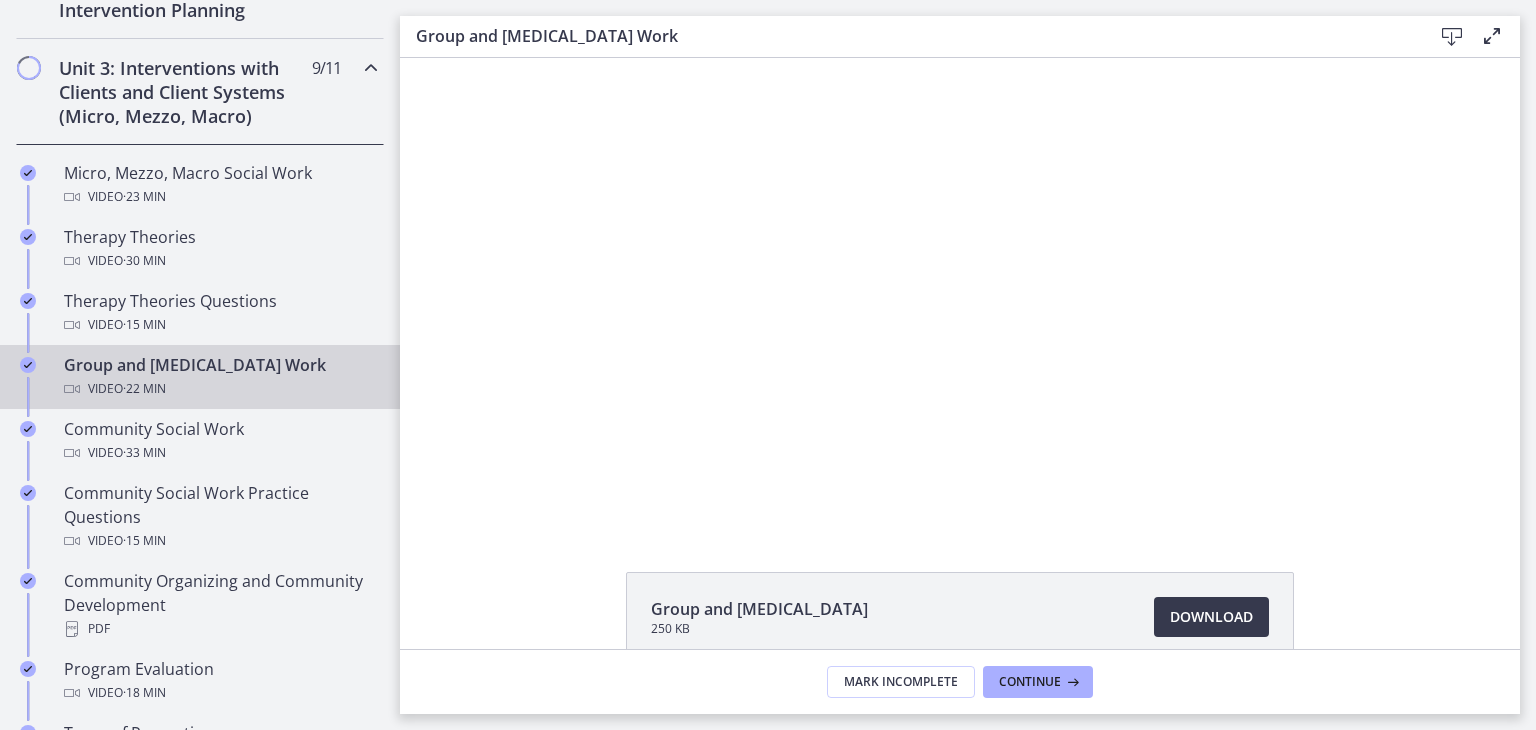 click at bounding box center (960, 292) 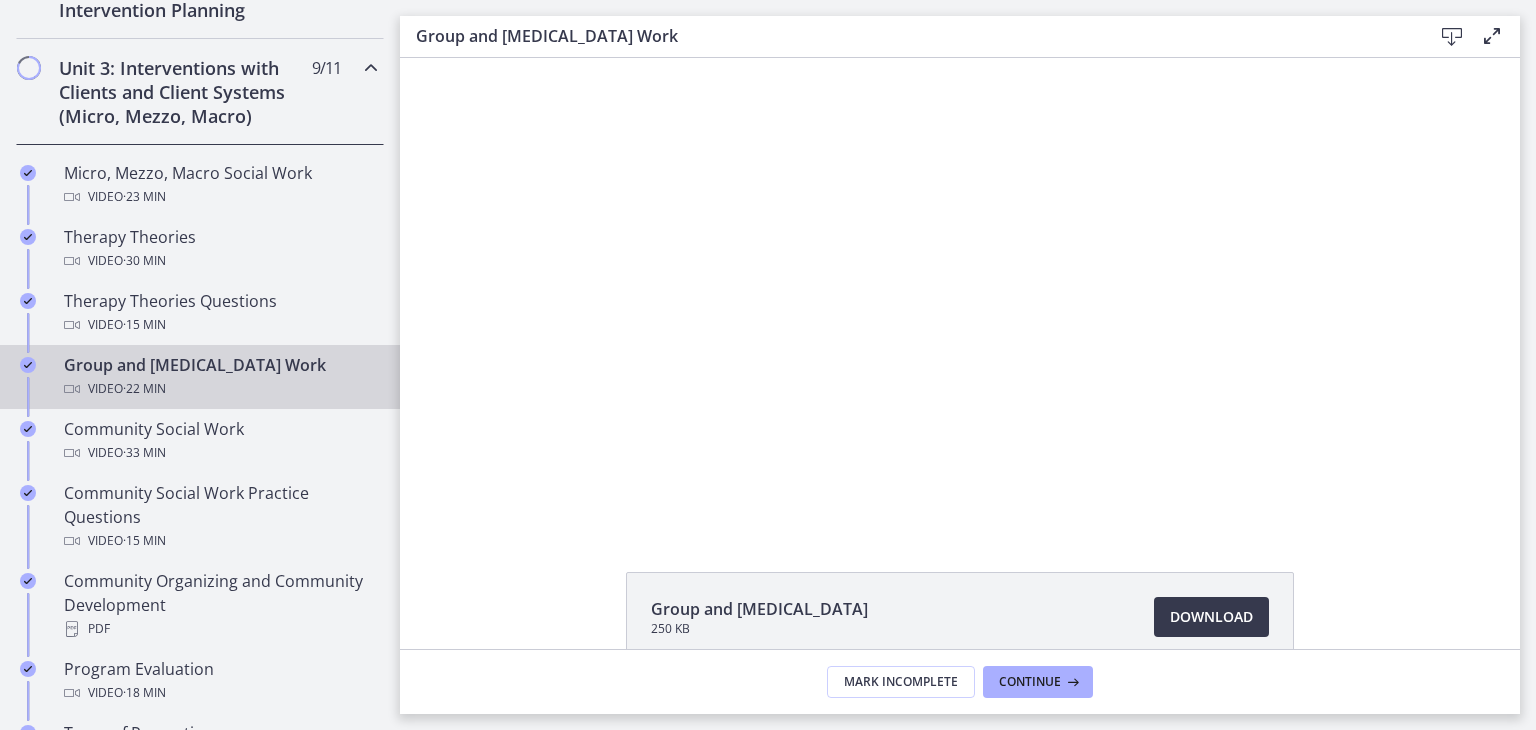 click 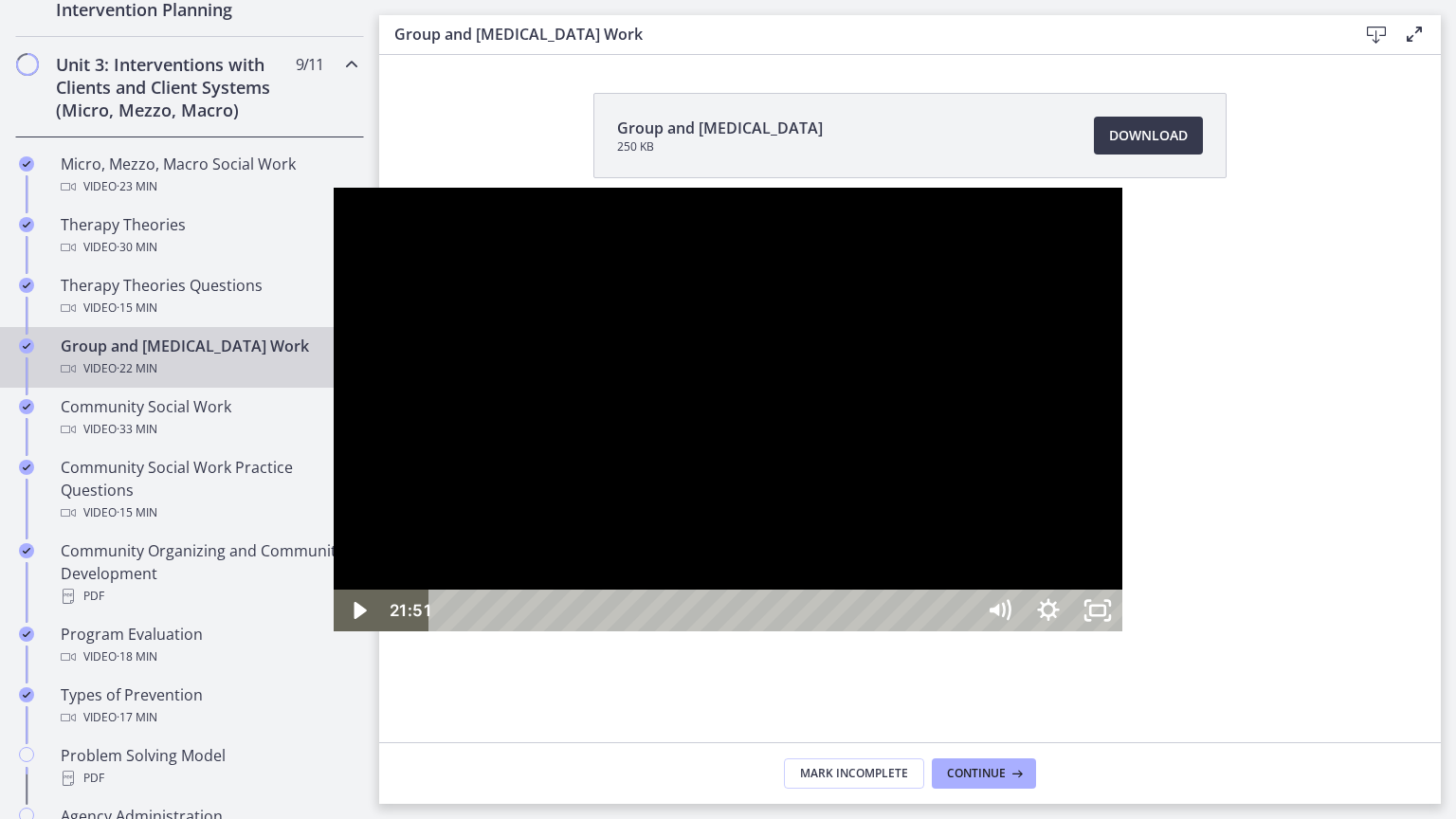 click at bounding box center (728, 410) 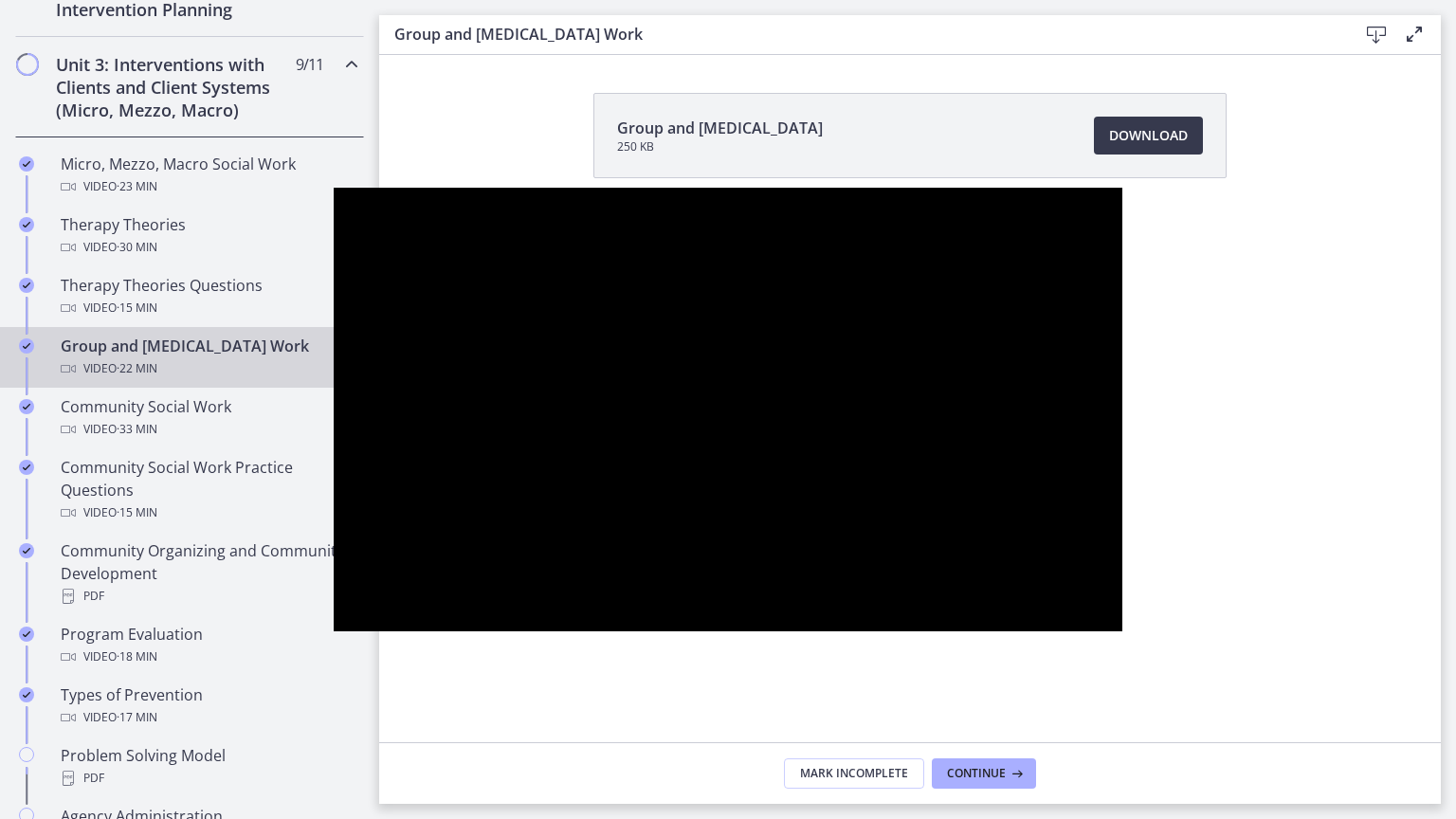 type 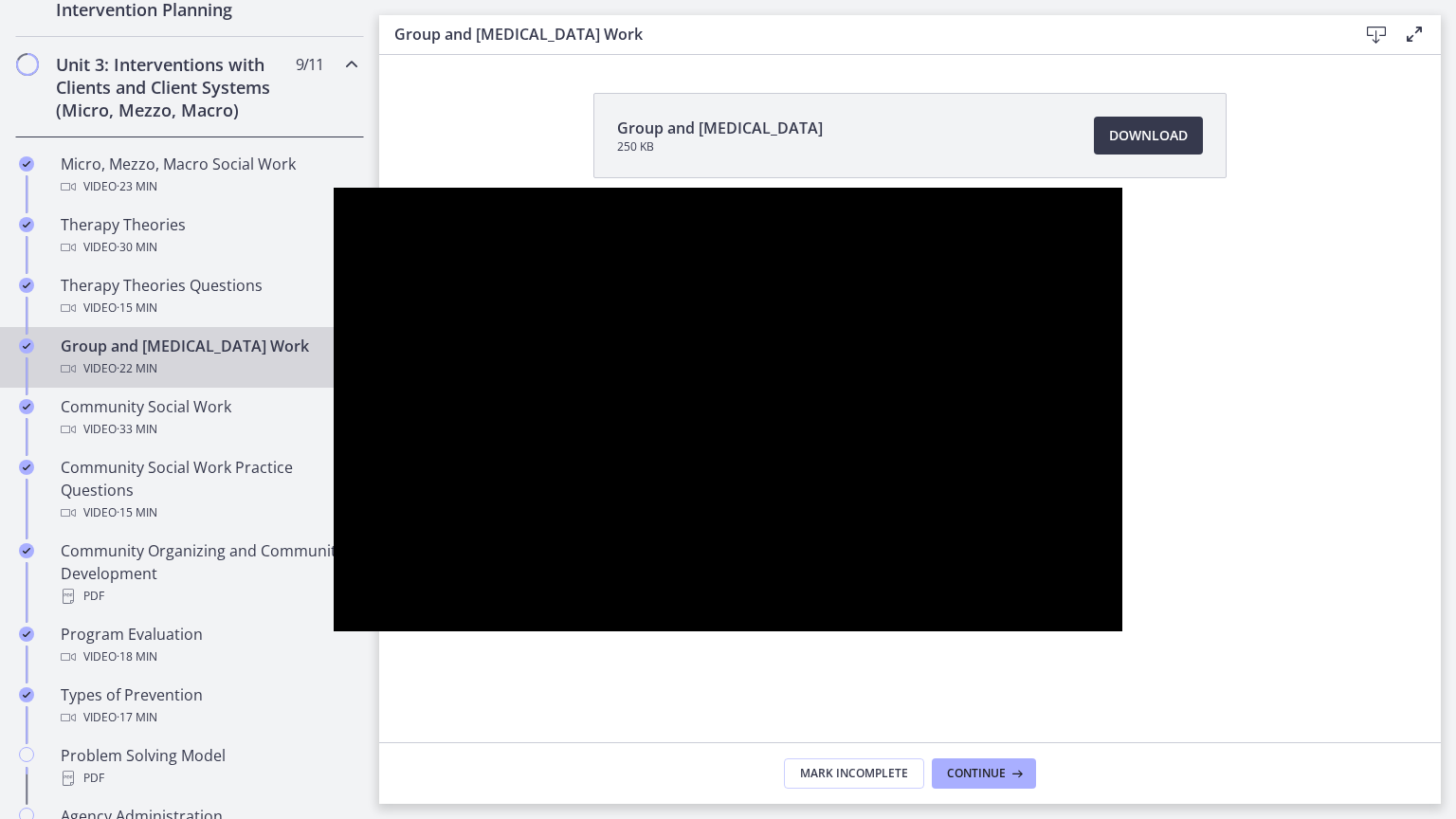 click at bounding box center [728, 410] 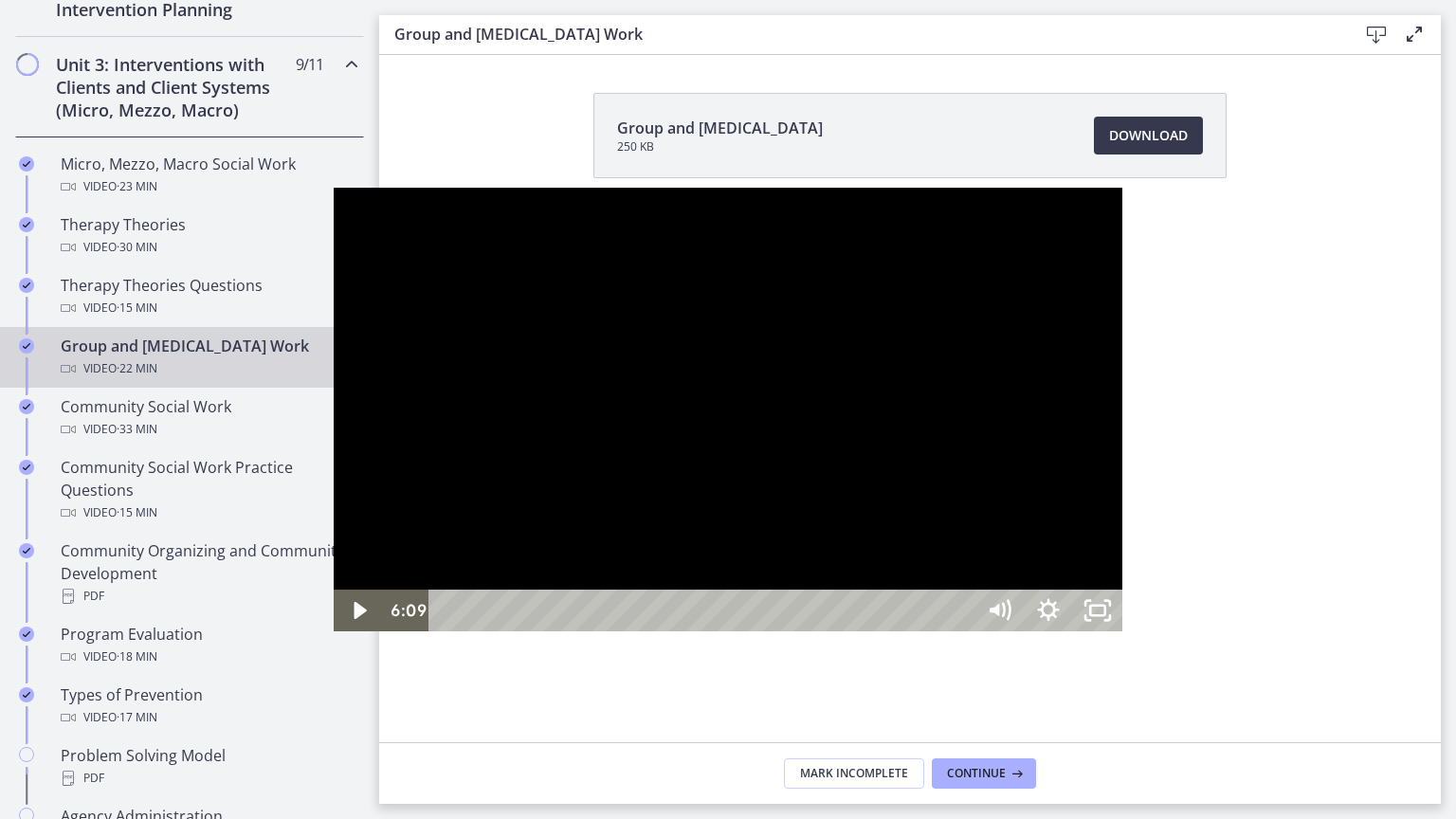 click 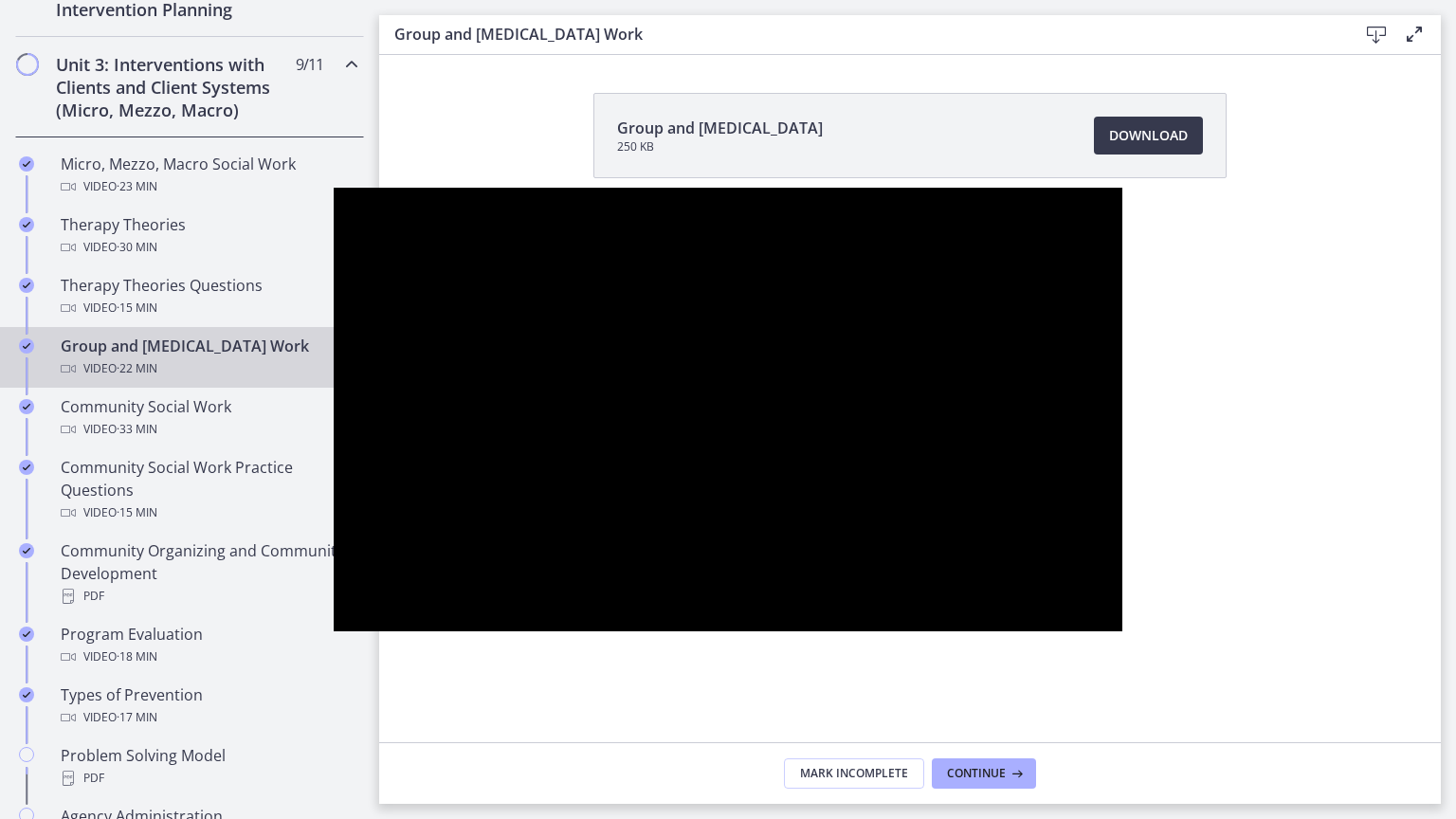 type 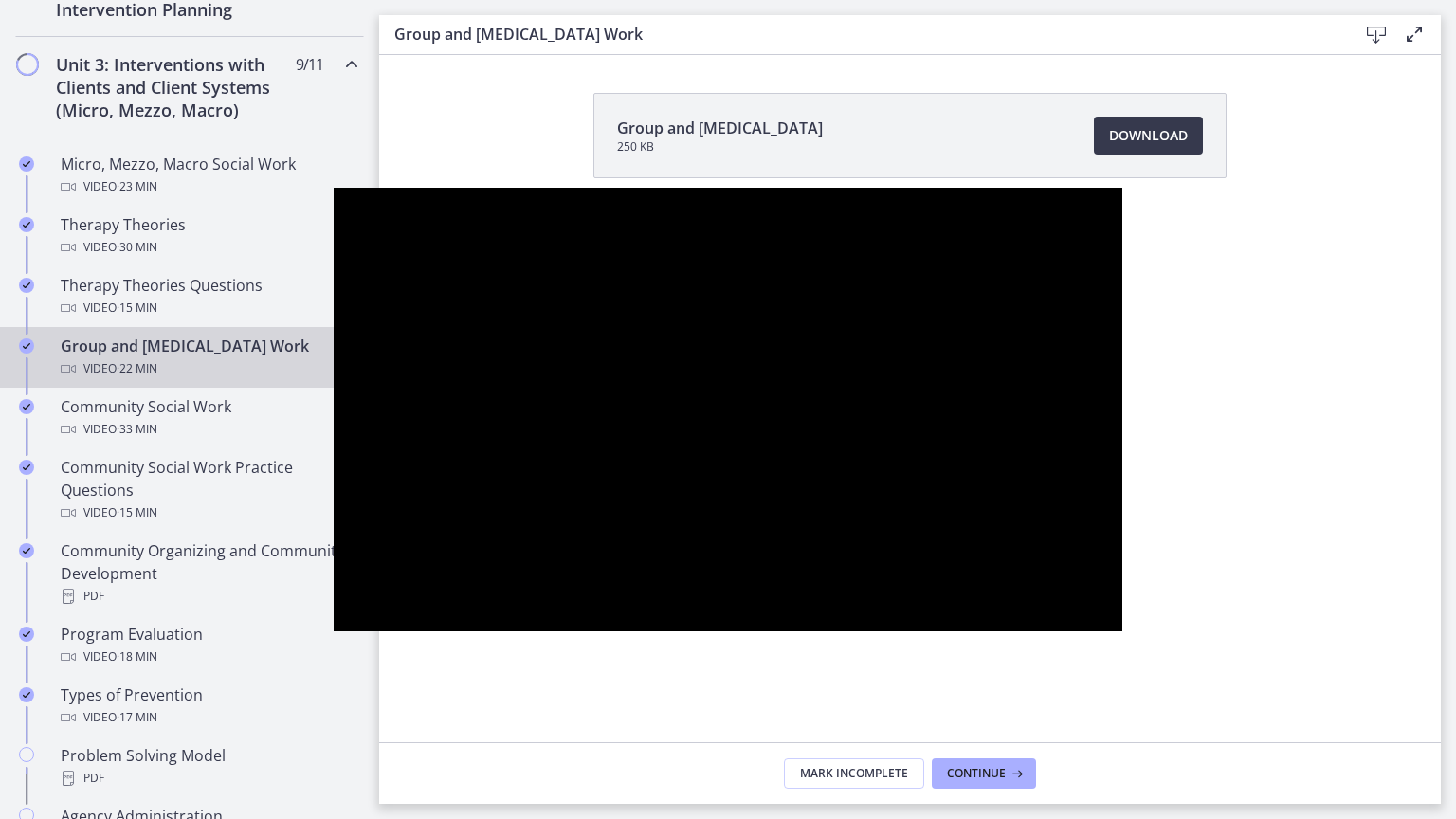 click at bounding box center (728, 410) 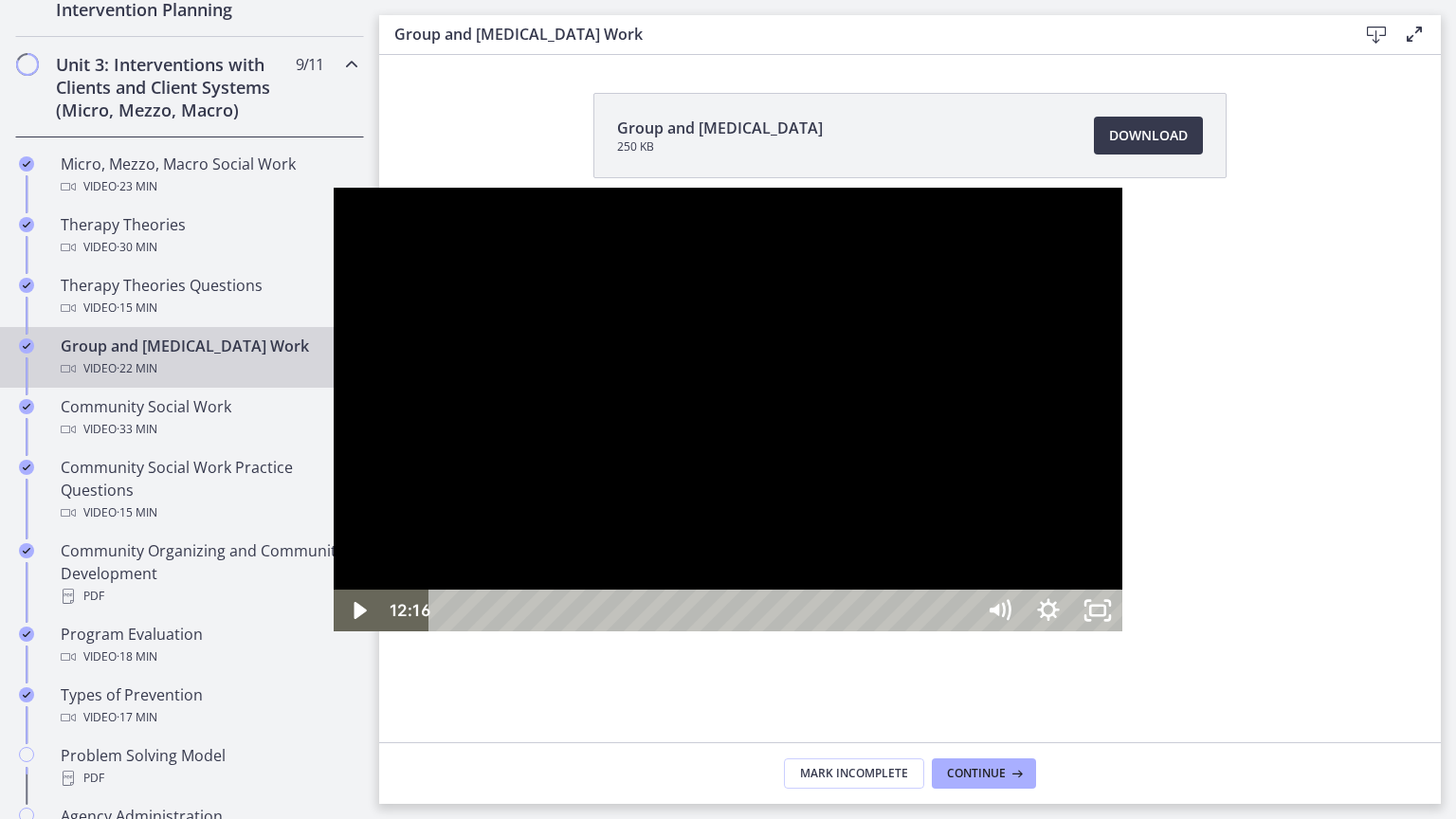 click at bounding box center [728, 410] 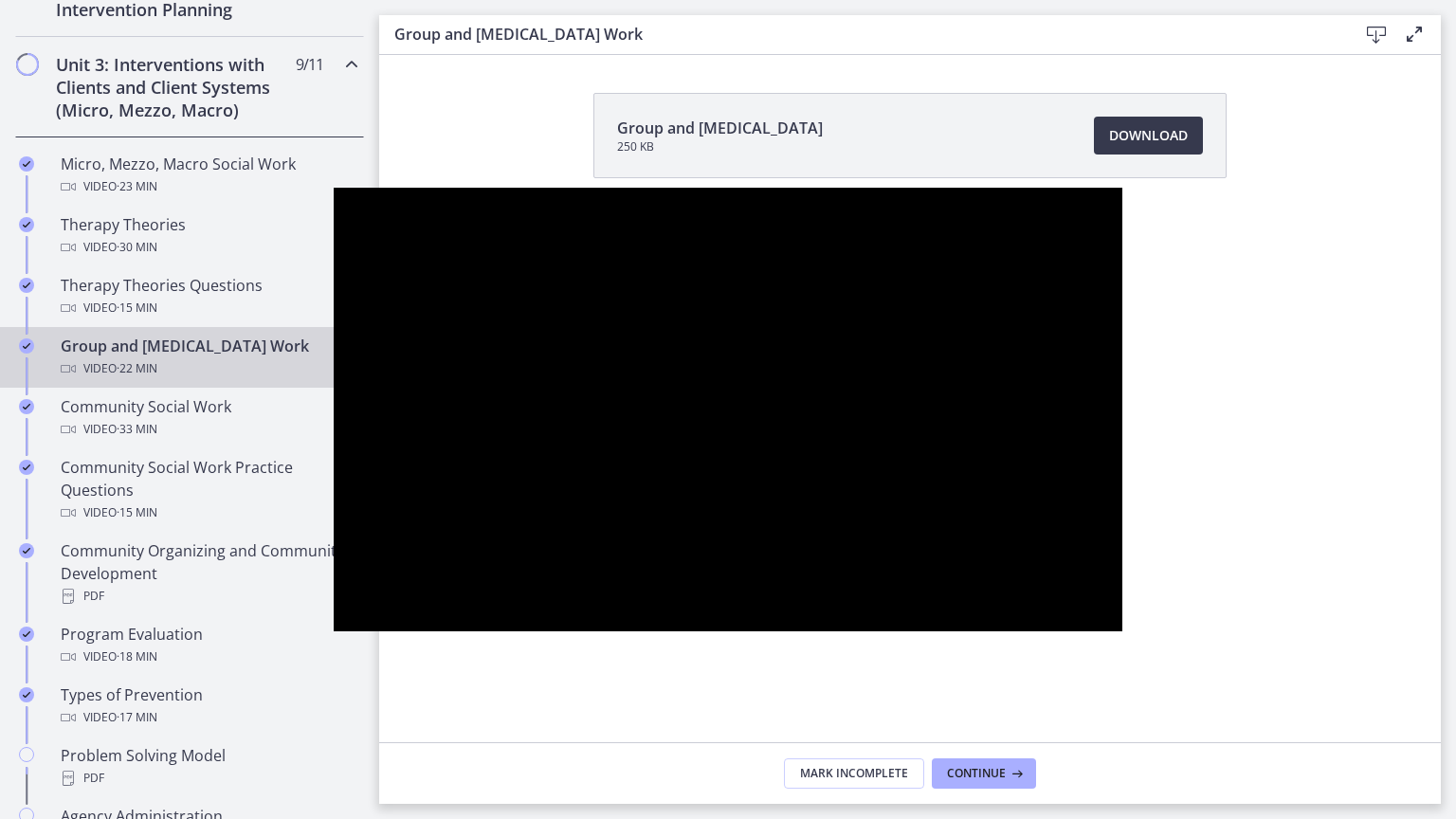click at bounding box center [728, 410] 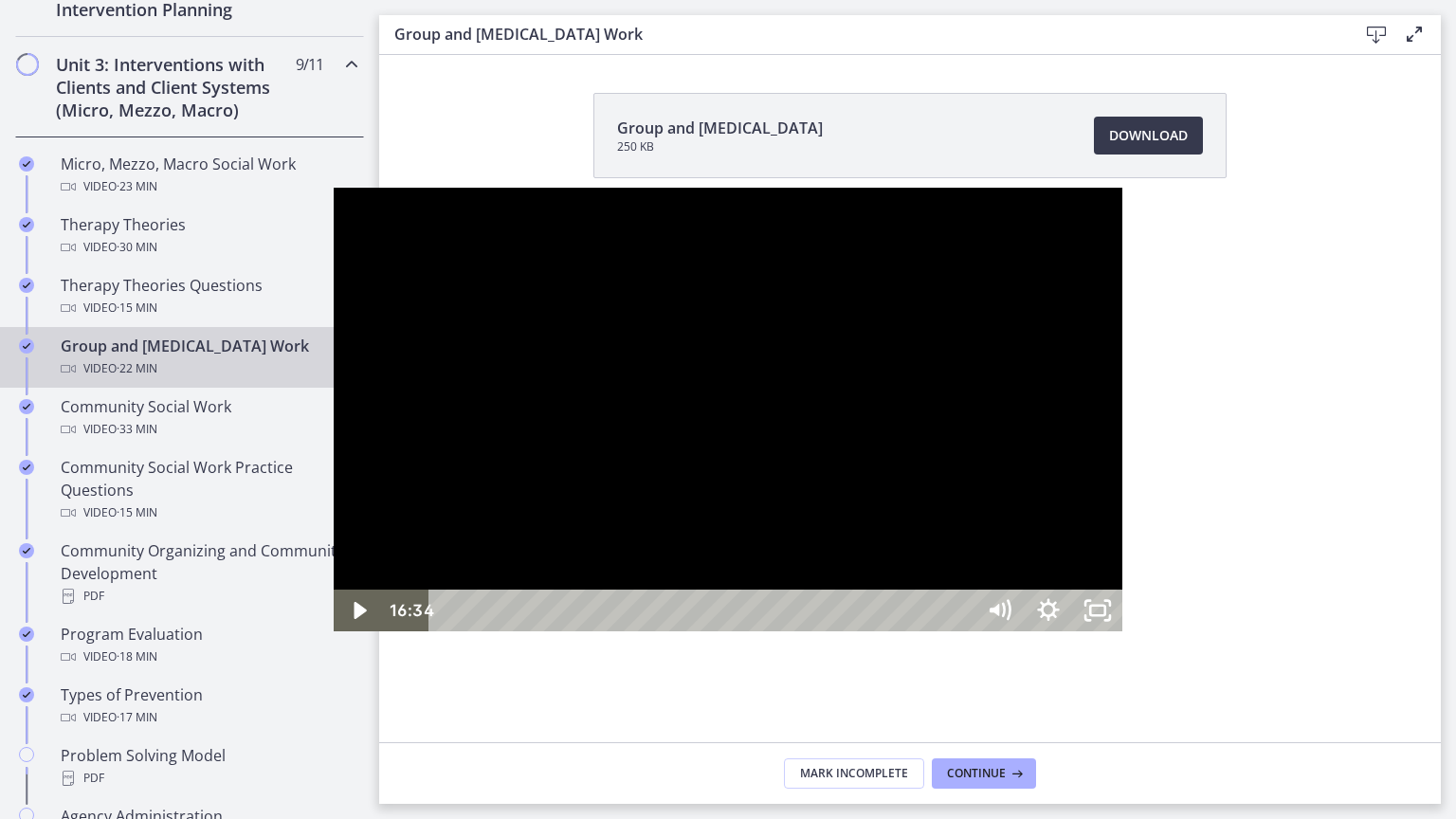 click at bounding box center [728, 410] 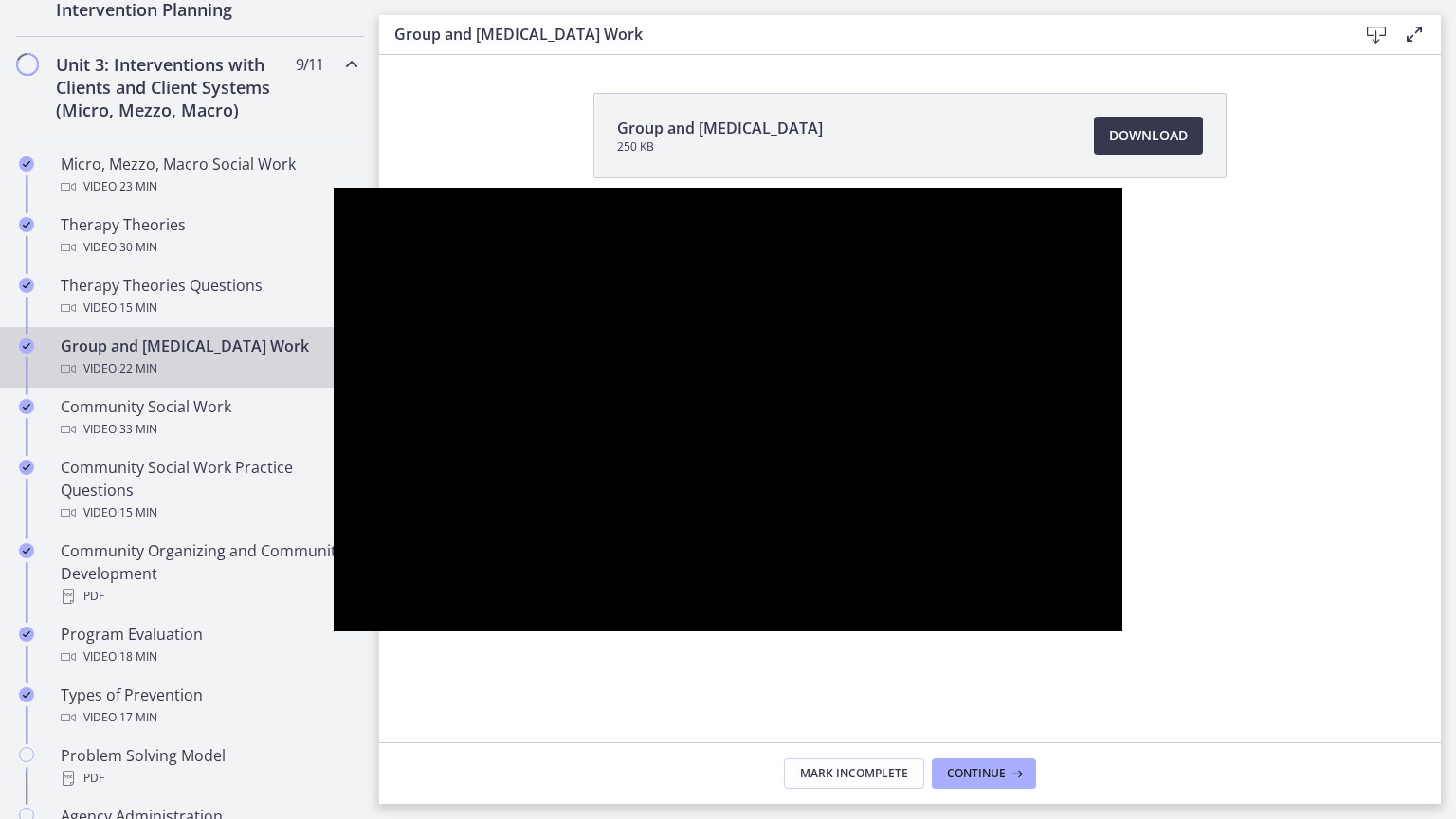 click at bounding box center [728, 410] 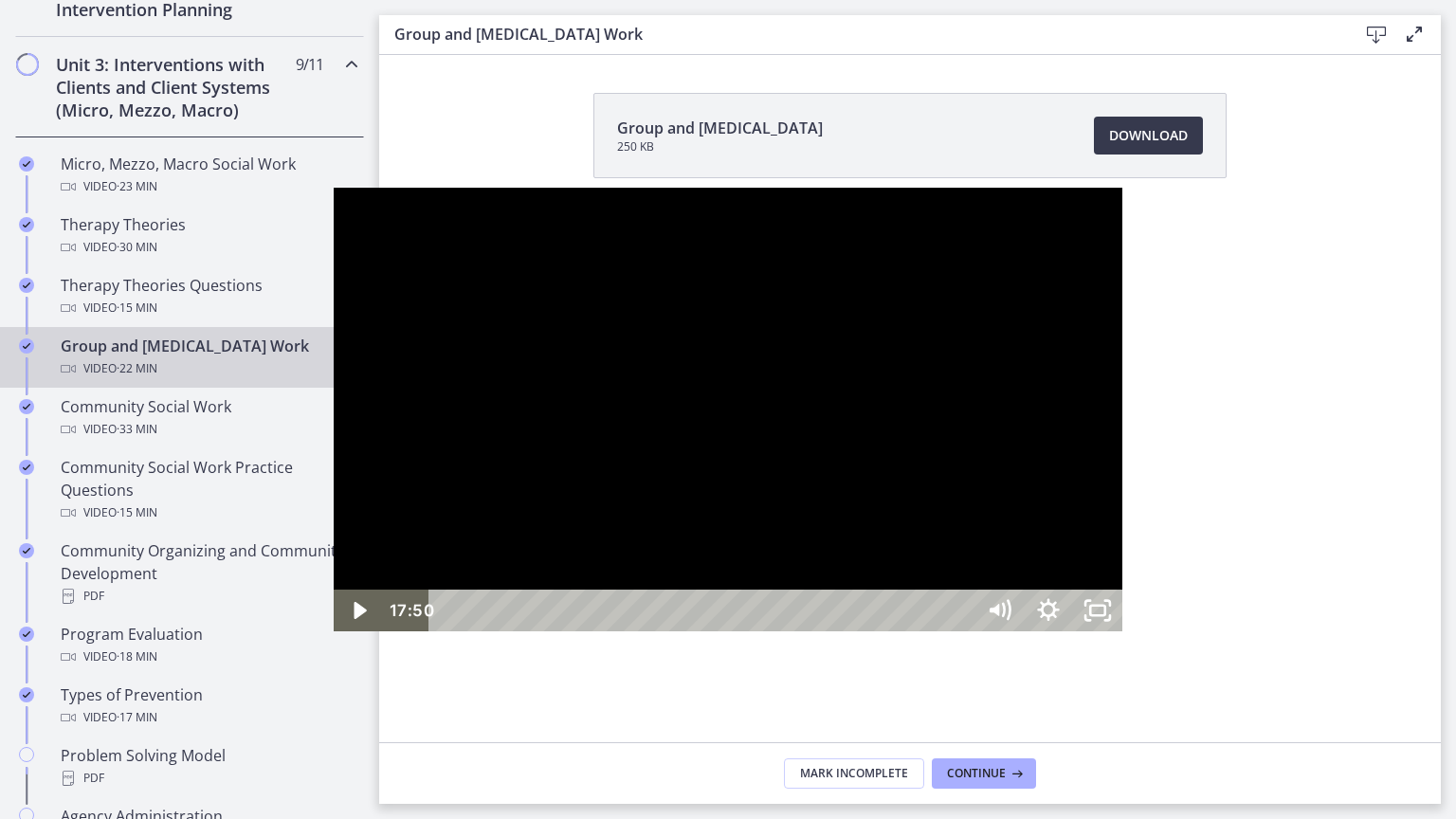 click at bounding box center [728, 410] 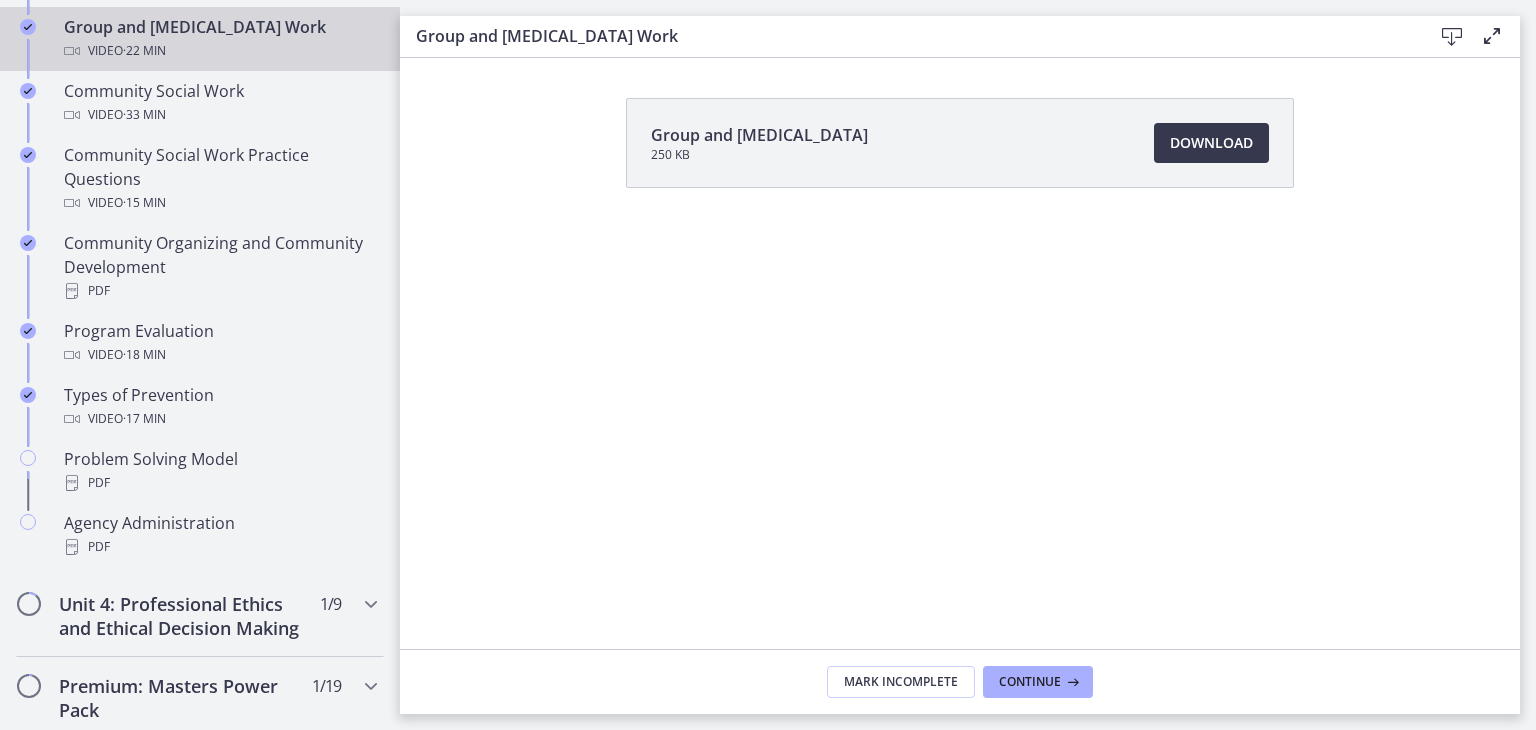 scroll, scrollTop: 1080, scrollLeft: 0, axis: vertical 